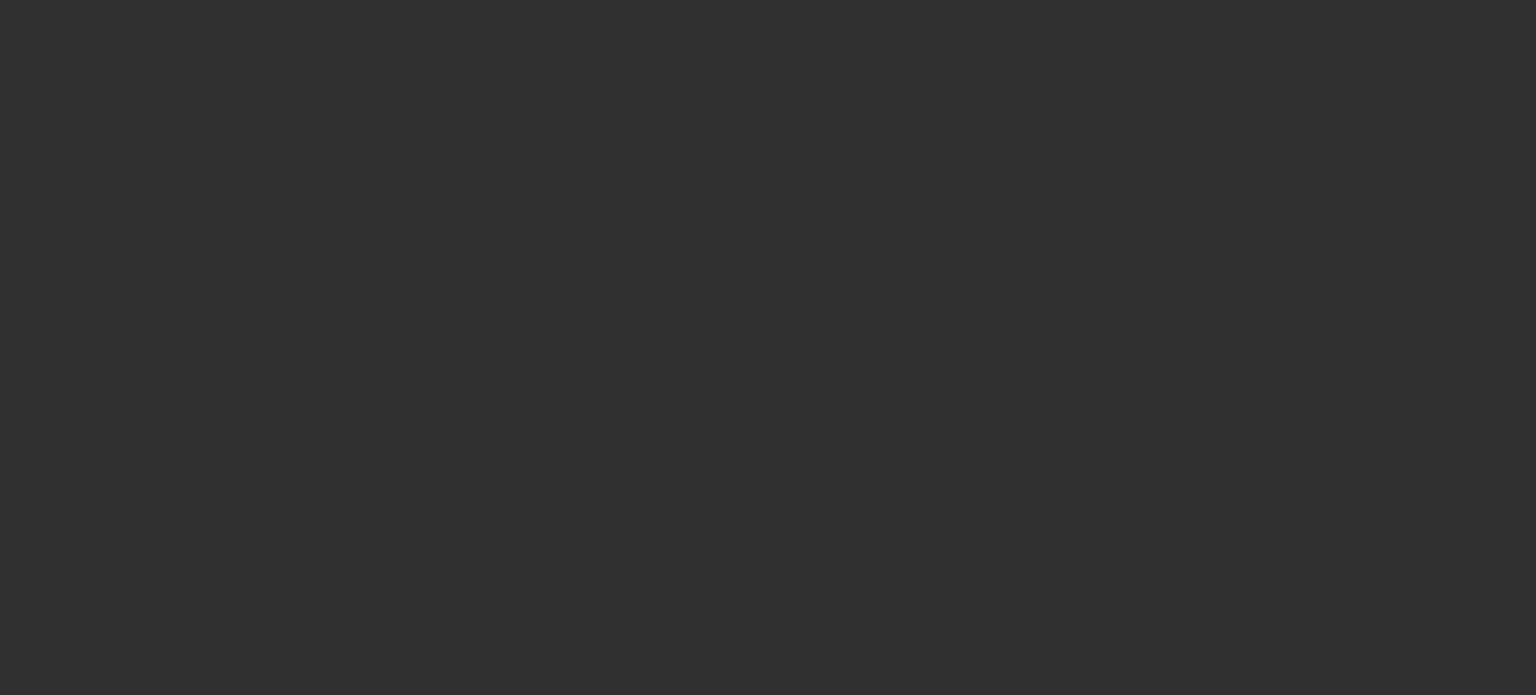 scroll, scrollTop: 0, scrollLeft: 0, axis: both 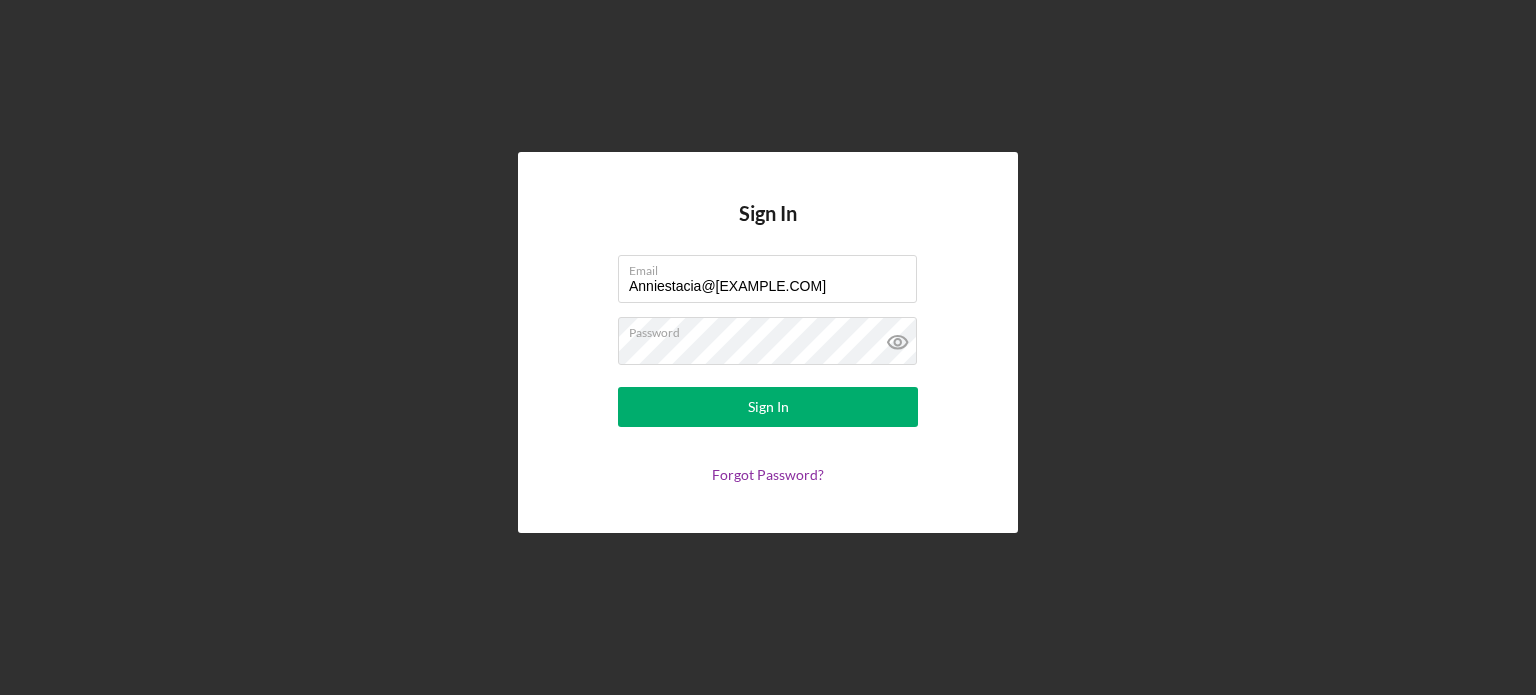 drag, startPoint x: 856, startPoint y: 286, endPoint x: 579, endPoint y: 292, distance: 277.06497 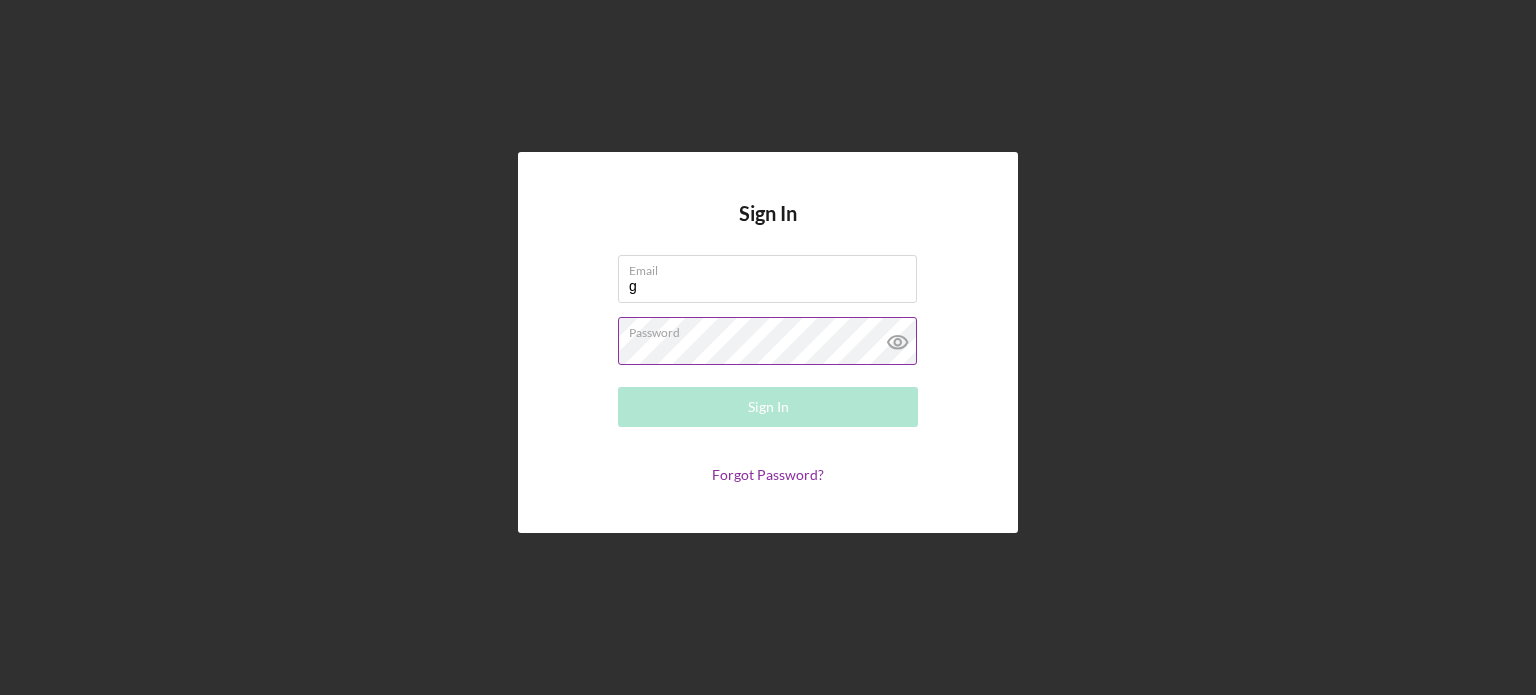 type on "greeneandgreenellc@[EXAMPLE.COM]" 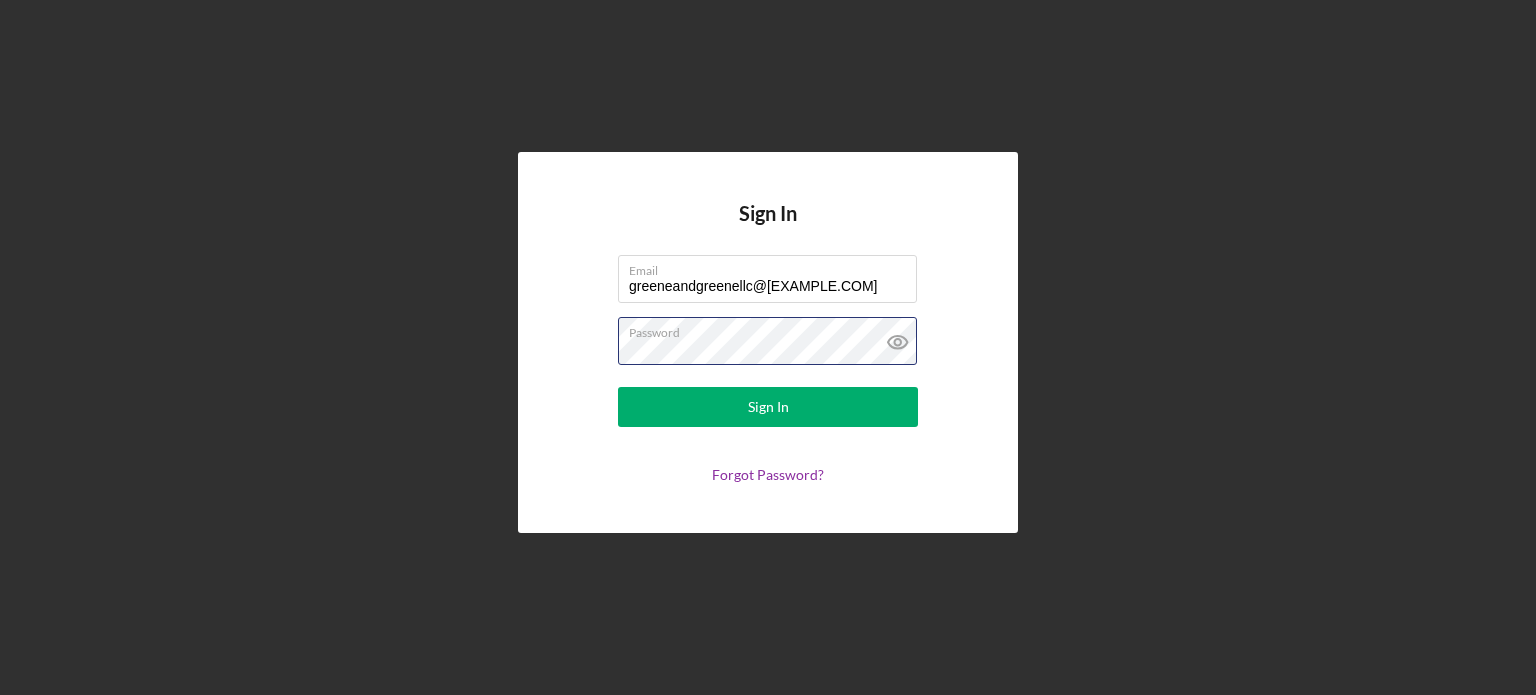click on "Sign In Email greeneandgreenellc@[EXAMPLE.COM] Password Sign In Forgot Password?" at bounding box center [768, 342] 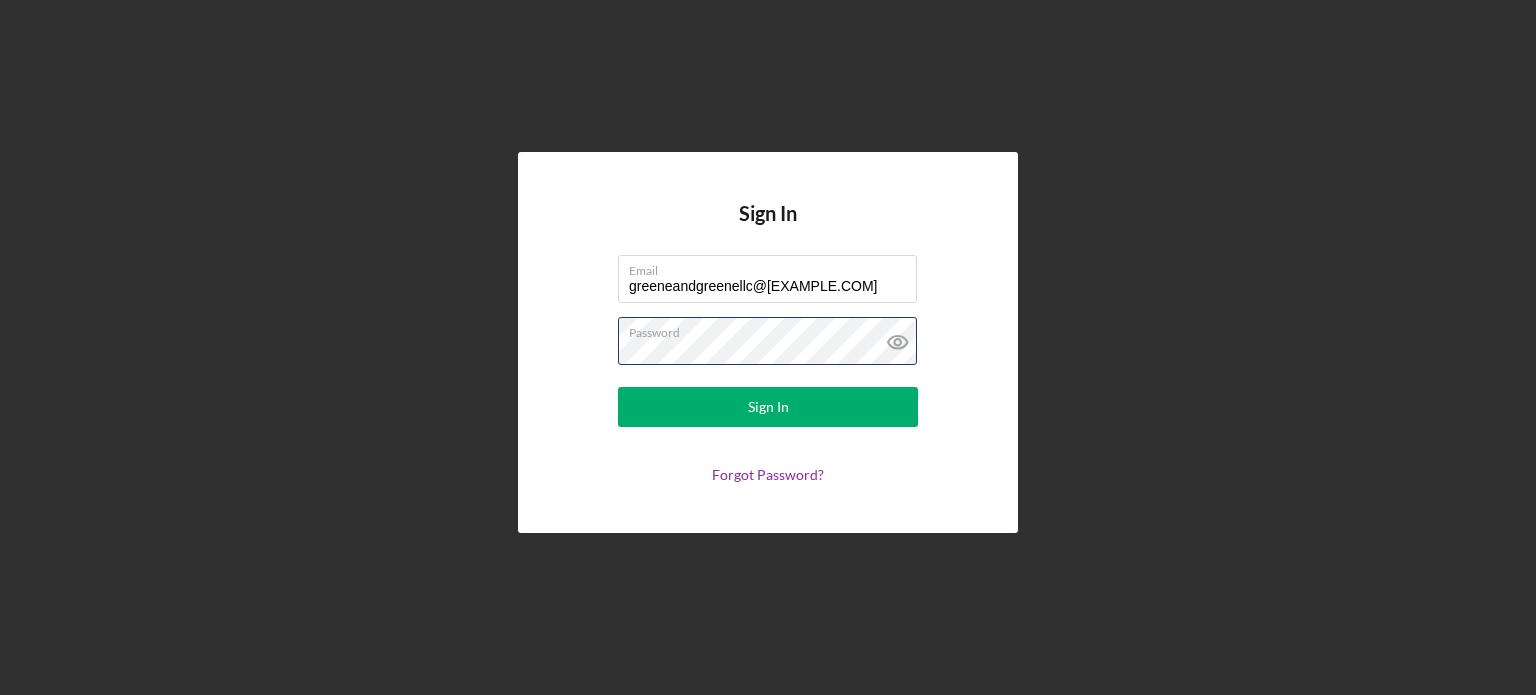 click on "Sign In" at bounding box center (768, 407) 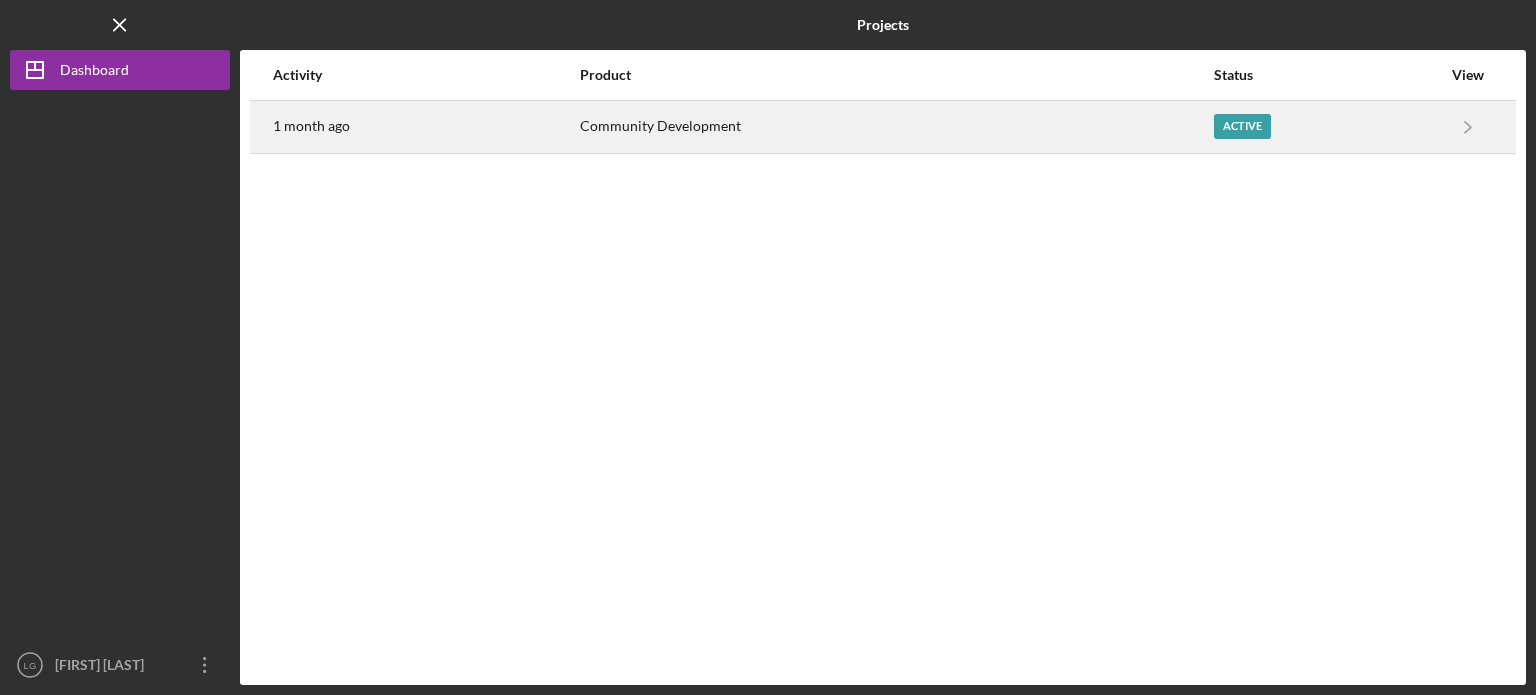 click on "Community Development" at bounding box center (896, 127) 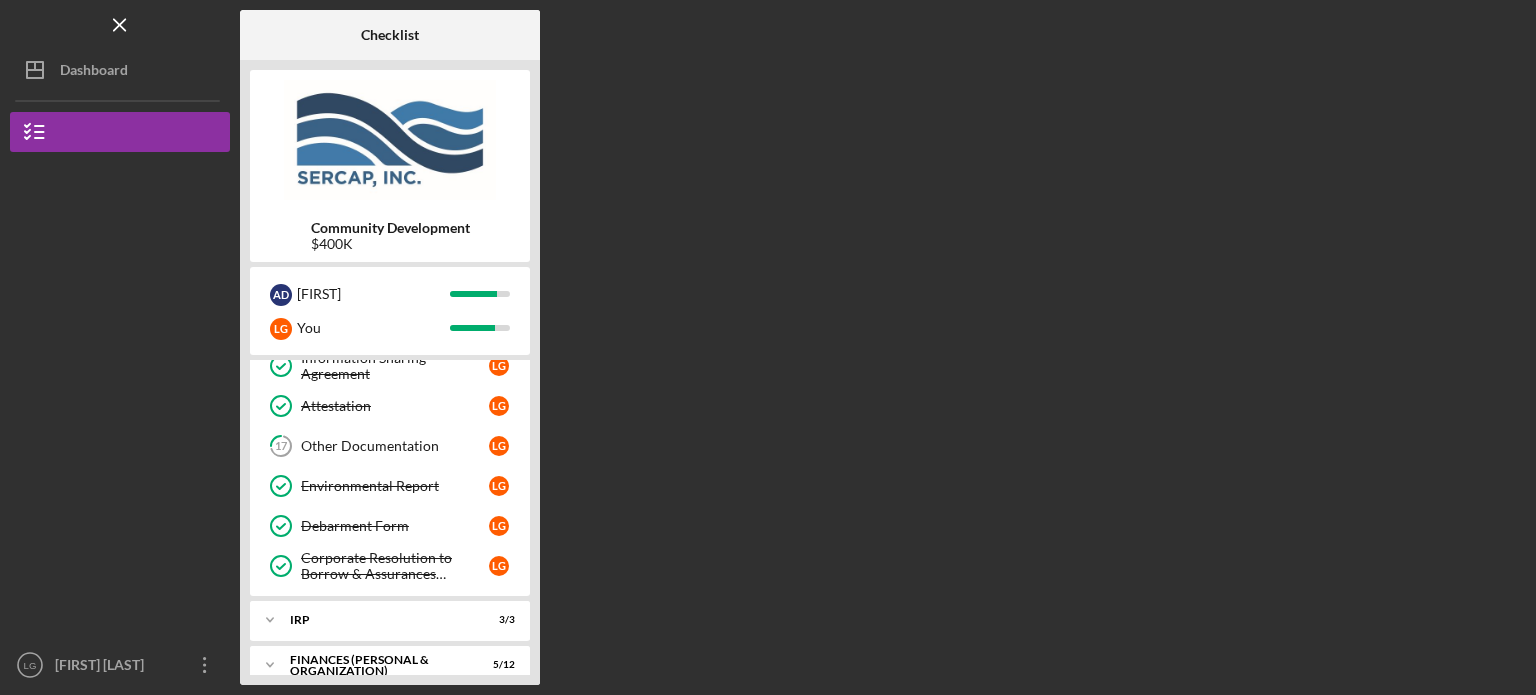 scroll, scrollTop: 514, scrollLeft: 0, axis: vertical 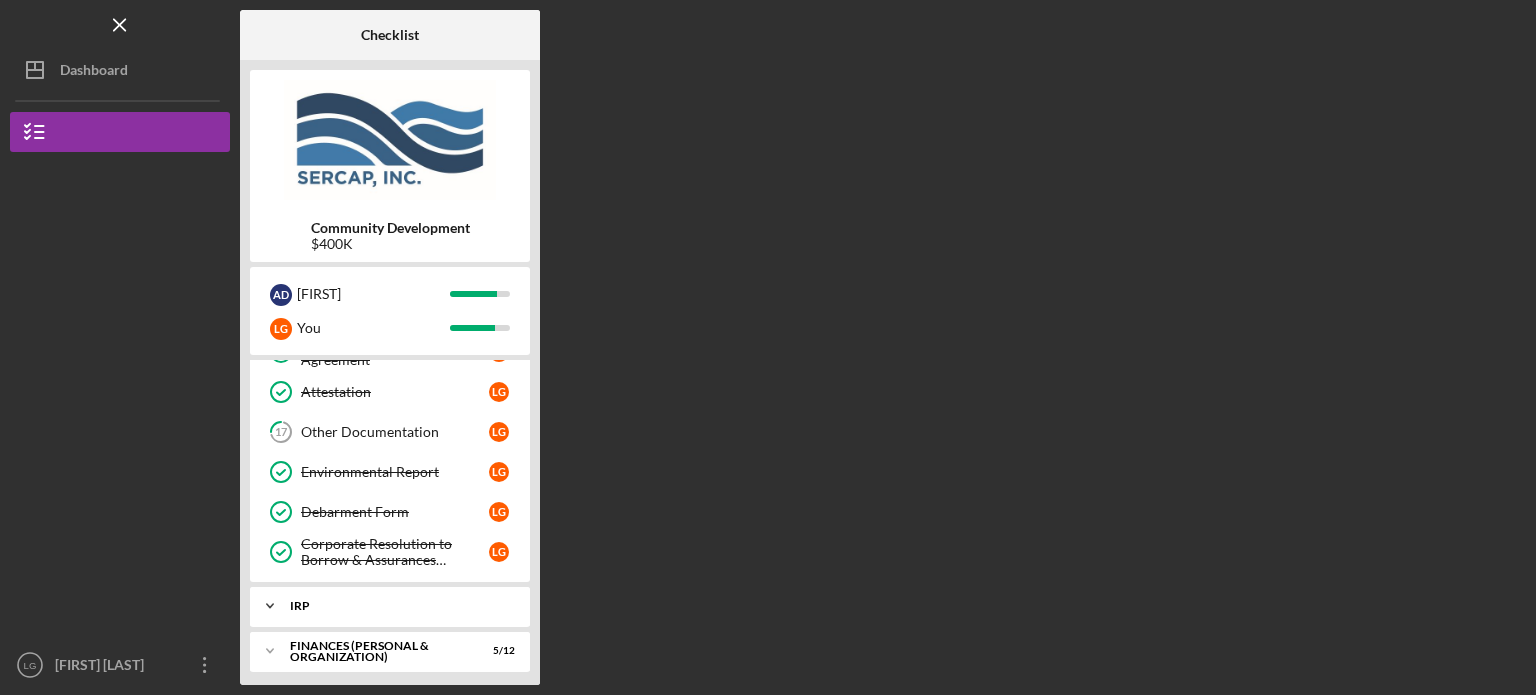 click on "Icon/Expander" 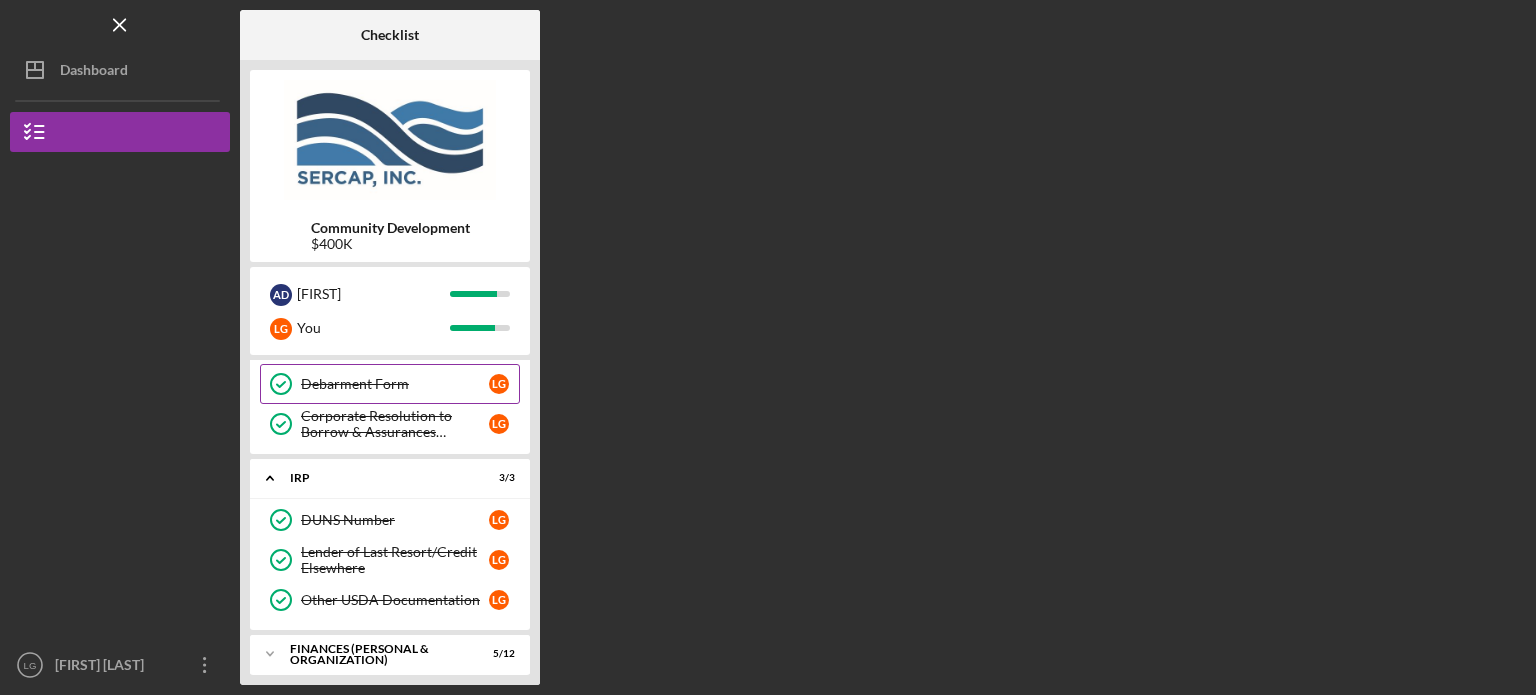 scroll, scrollTop: 644, scrollLeft: 0, axis: vertical 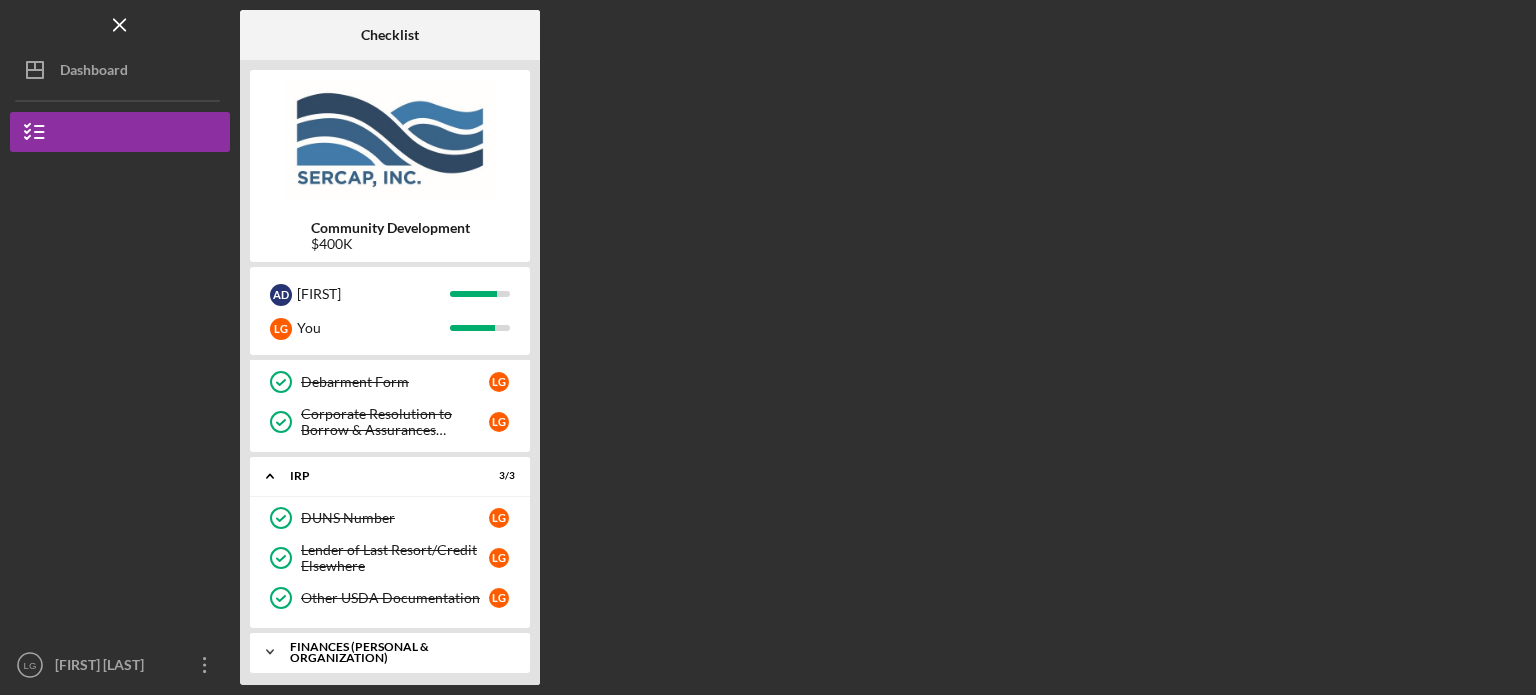 click on "Icon/Expander" 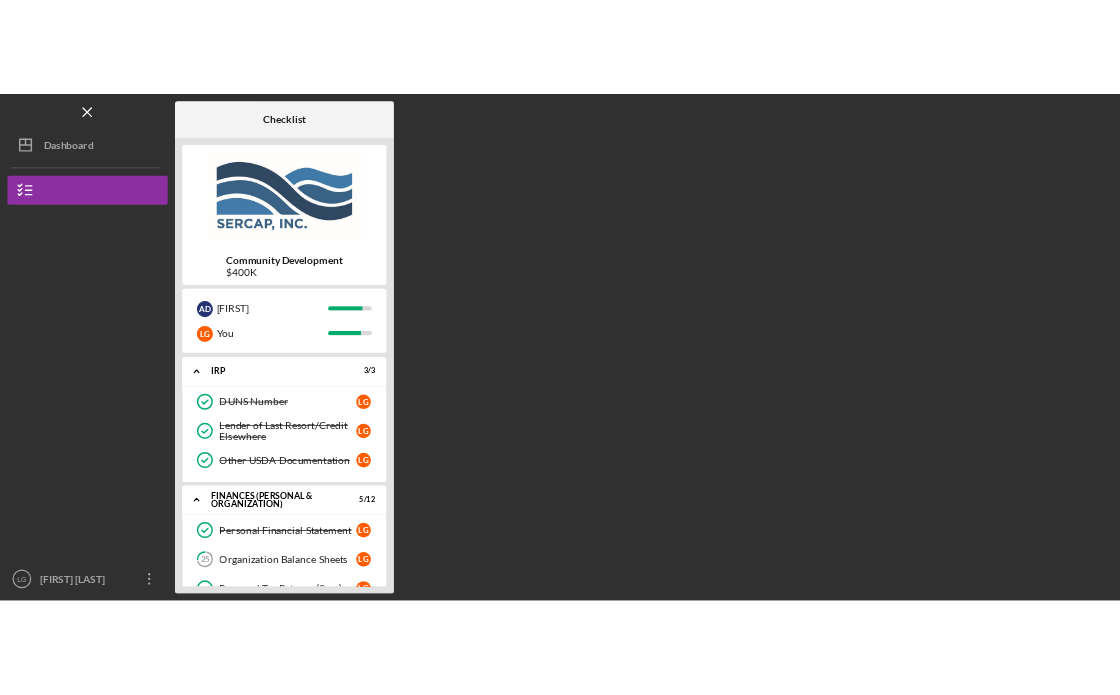 scroll, scrollTop: 730, scrollLeft: 0, axis: vertical 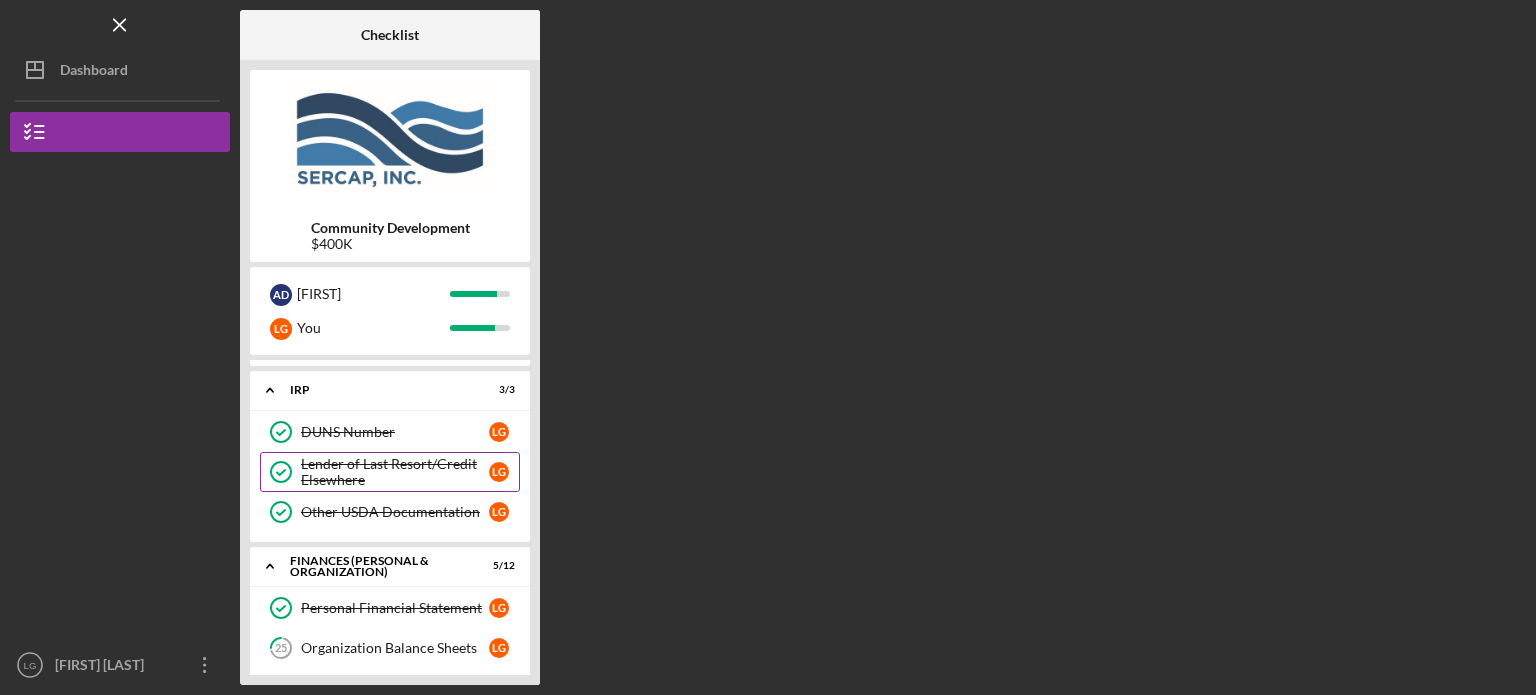 click on "Lender of Last Resort/Credit Elsewhere" at bounding box center (395, 472) 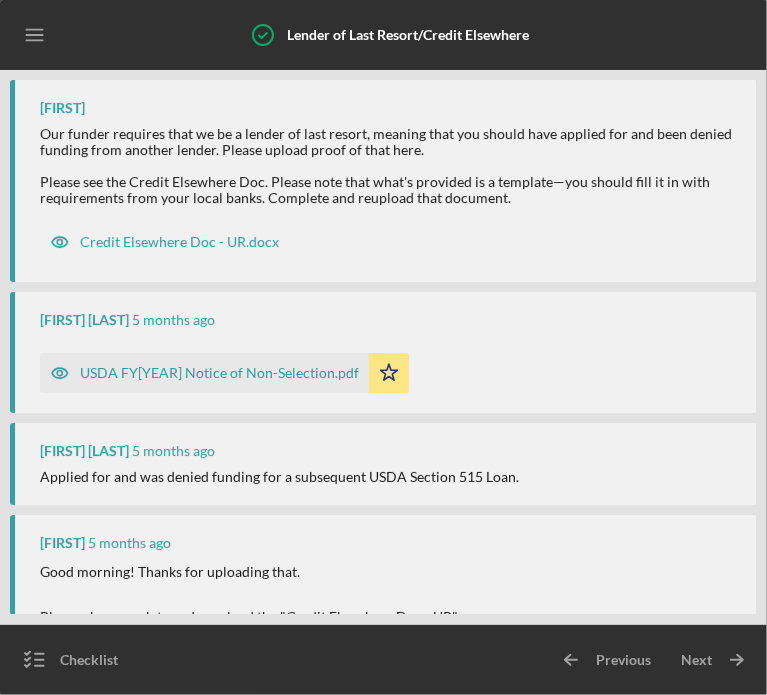 click on "Icon/Menu" 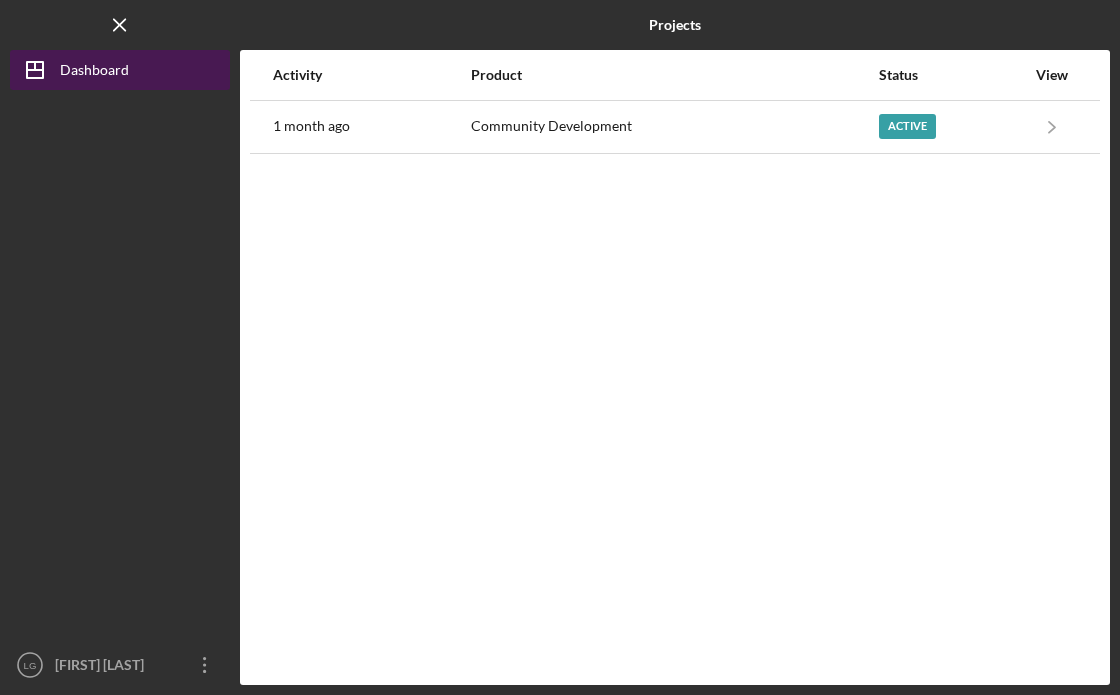 click on "Dashboard" at bounding box center [94, 72] 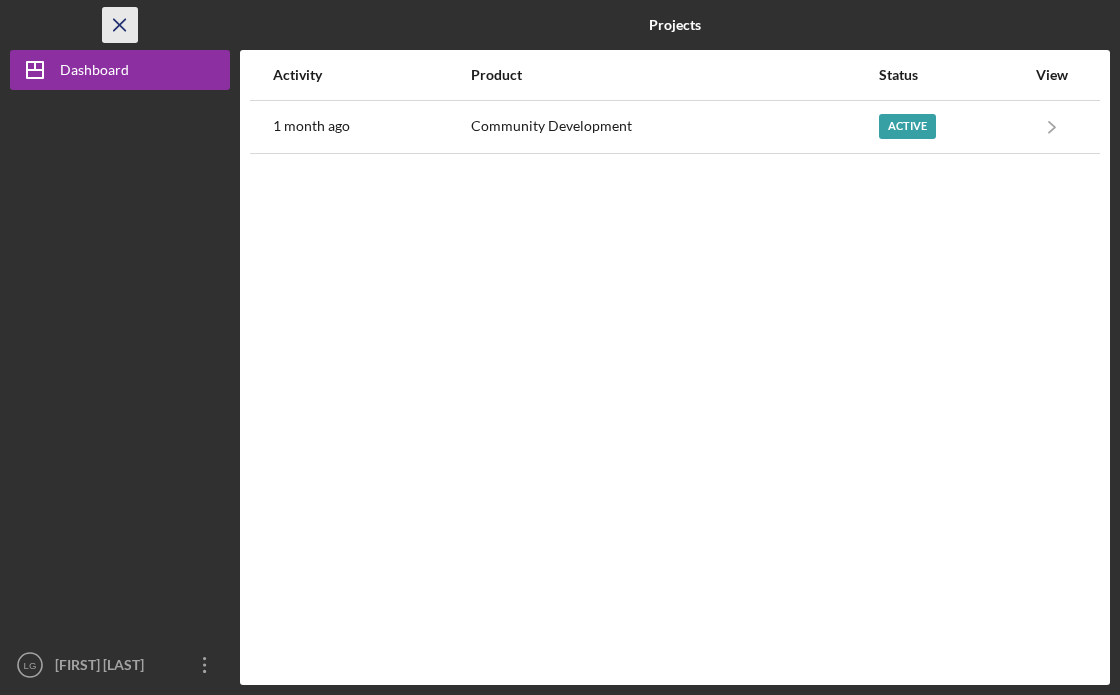 click on "Icon/Menu Close" 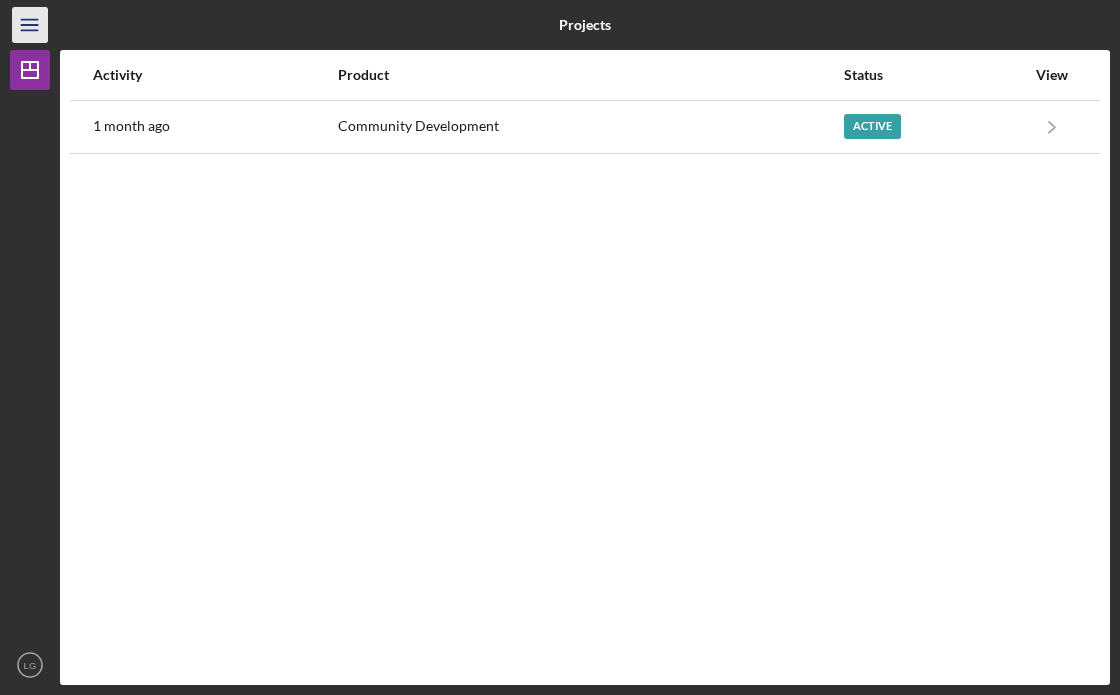 click on "Icon/Menu" 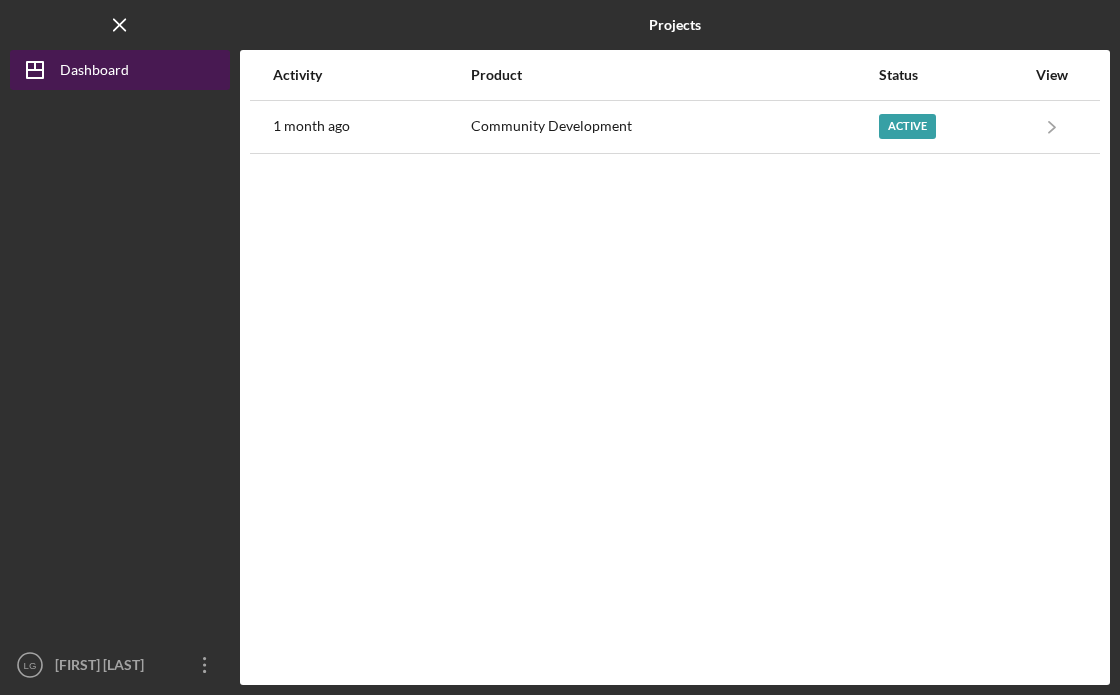 click 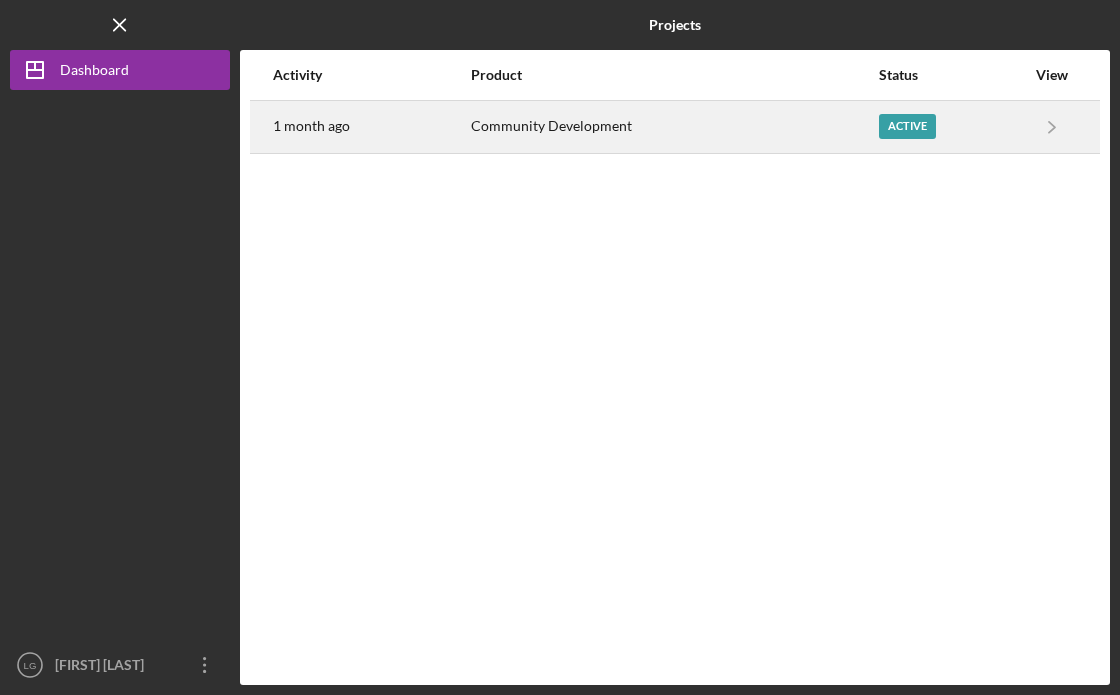click on "Community Development" at bounding box center [674, 127] 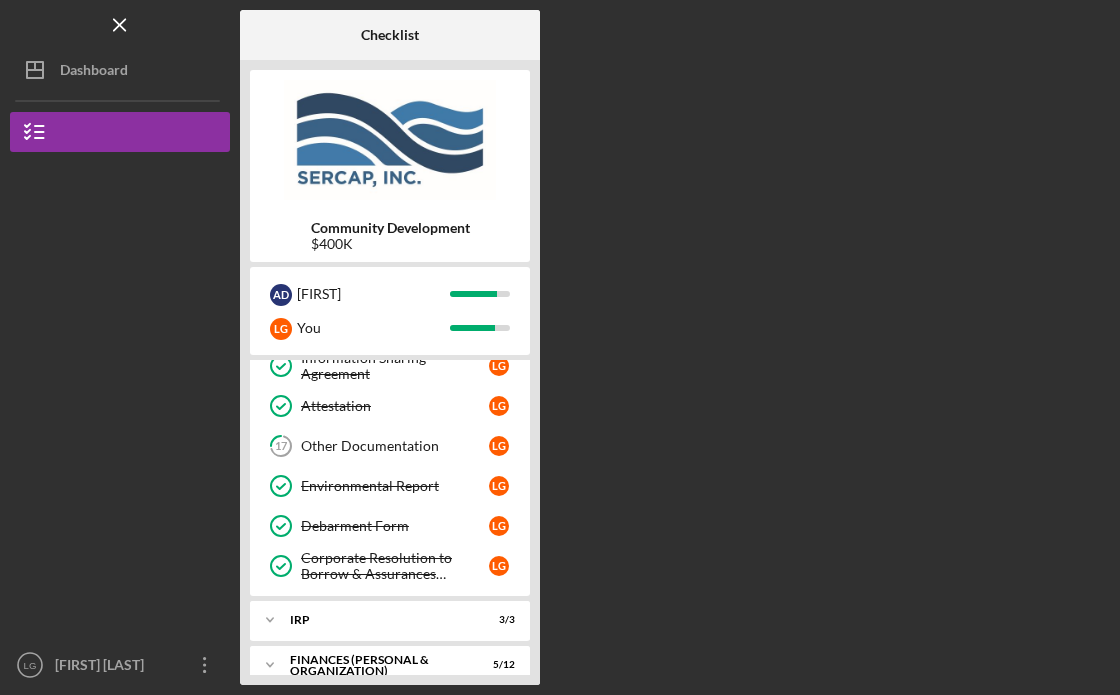 scroll, scrollTop: 514, scrollLeft: 0, axis: vertical 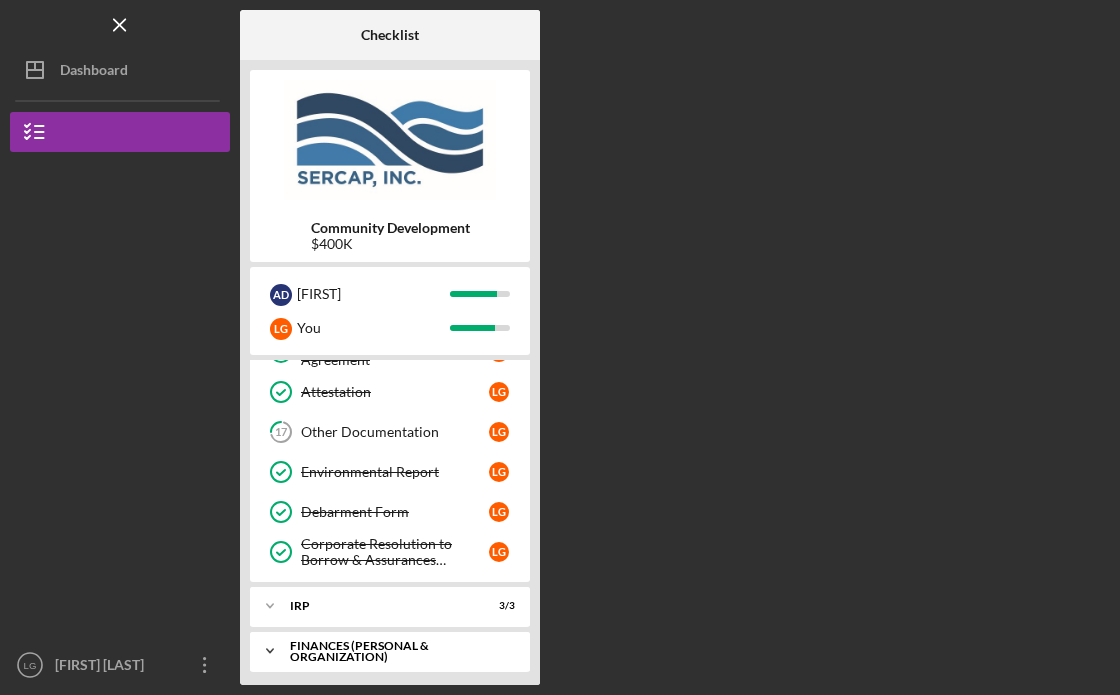 click on "Finances (Personal & Organization)" at bounding box center (397, 651) 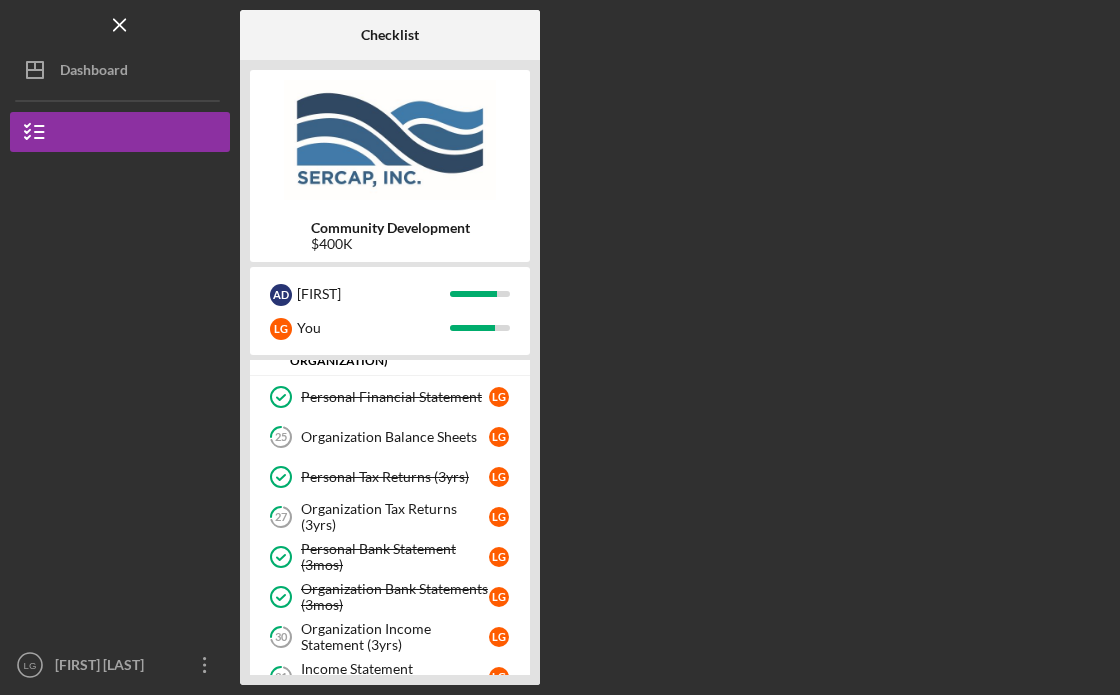 scroll, scrollTop: 814, scrollLeft: 0, axis: vertical 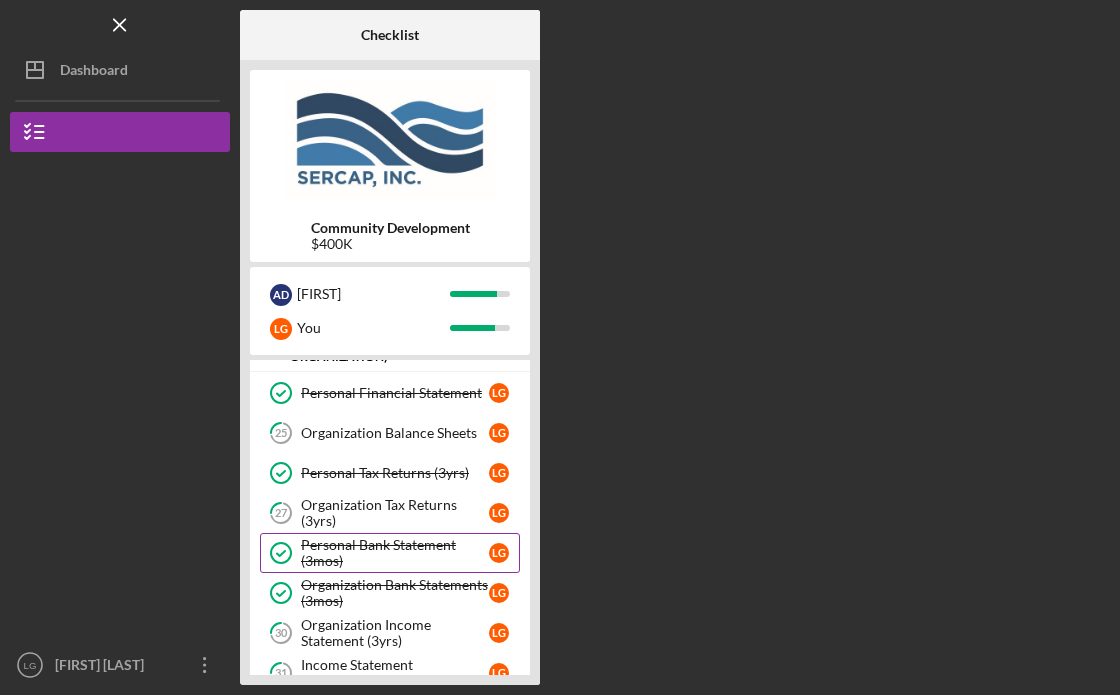 click on "Personal Bank Statement (3mos)" at bounding box center [395, 553] 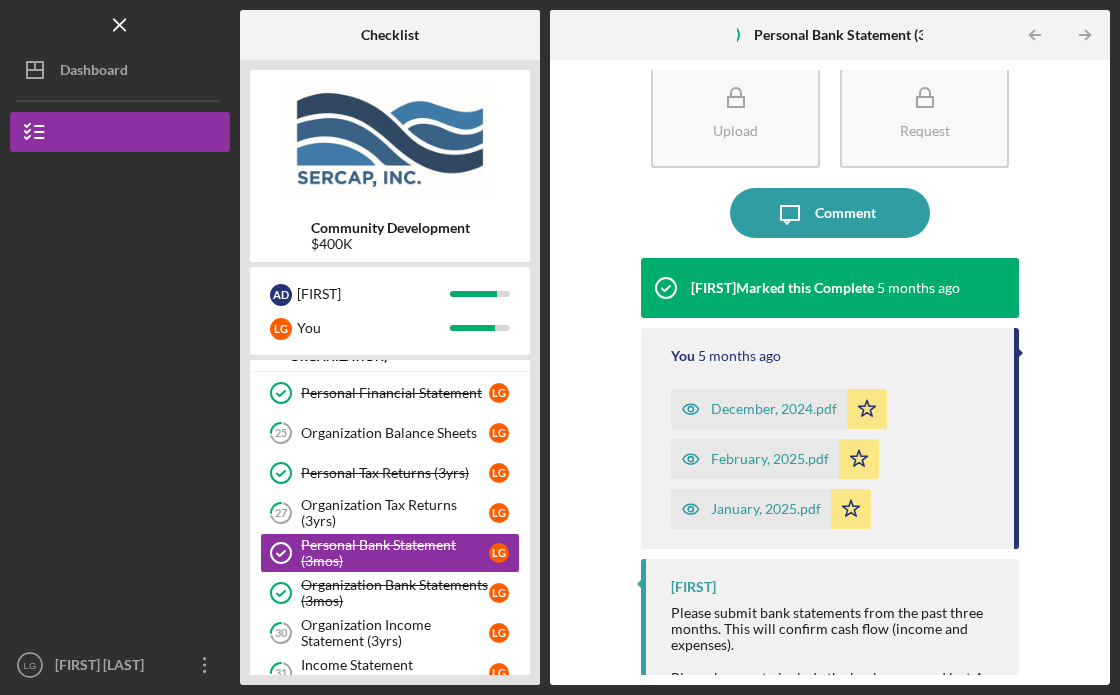 scroll, scrollTop: 0, scrollLeft: 0, axis: both 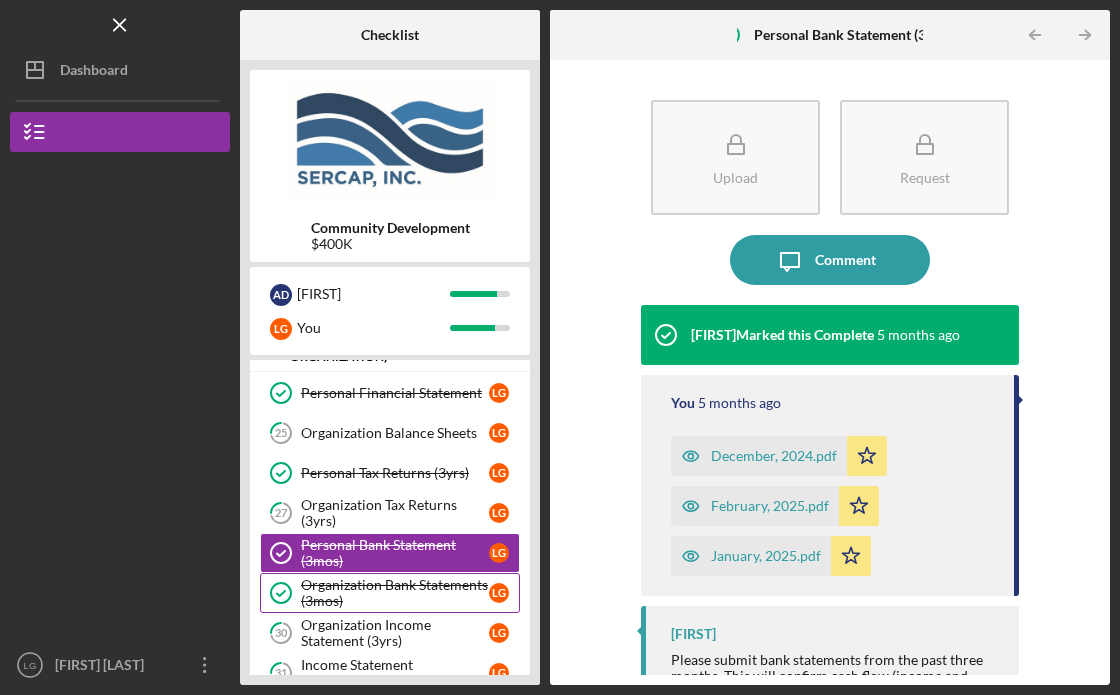 click on "Organization Bank Statements (3mos)" at bounding box center [395, 593] 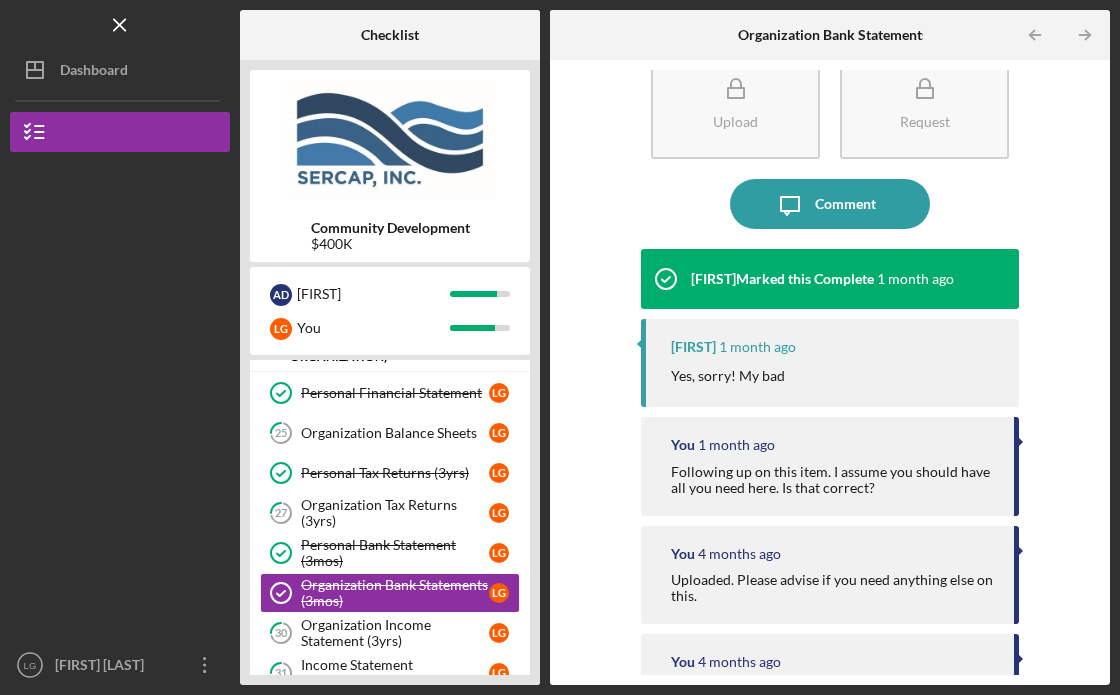 scroll, scrollTop: 100, scrollLeft: 0, axis: vertical 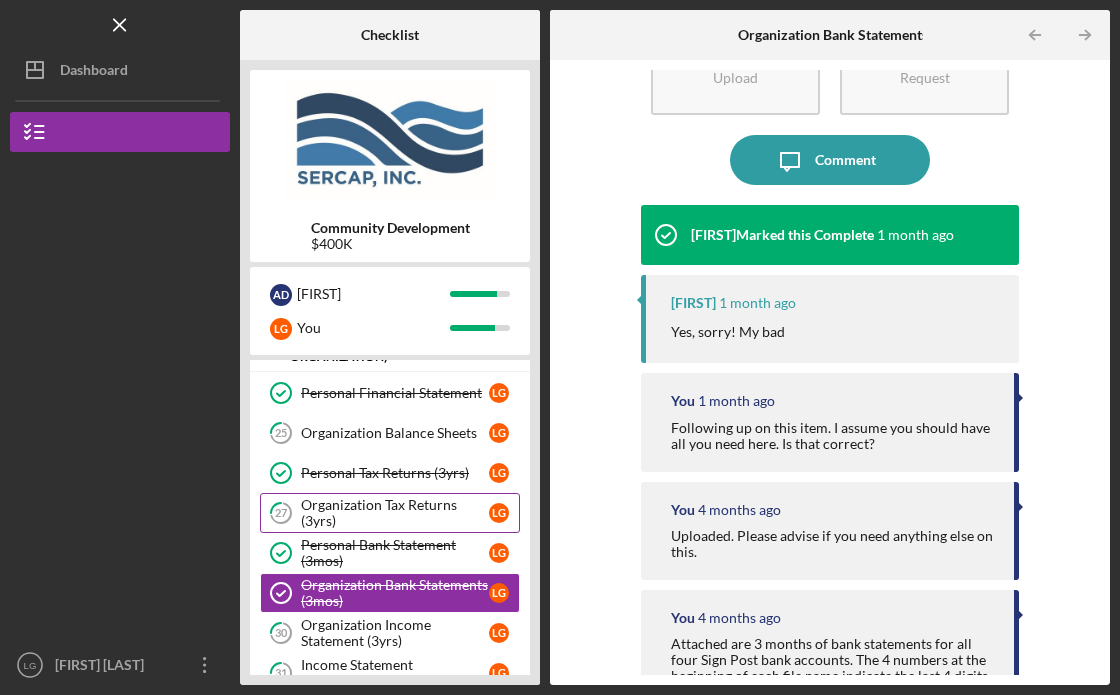 click on "Organization Tax Returns (3yrs)" at bounding box center (395, 513) 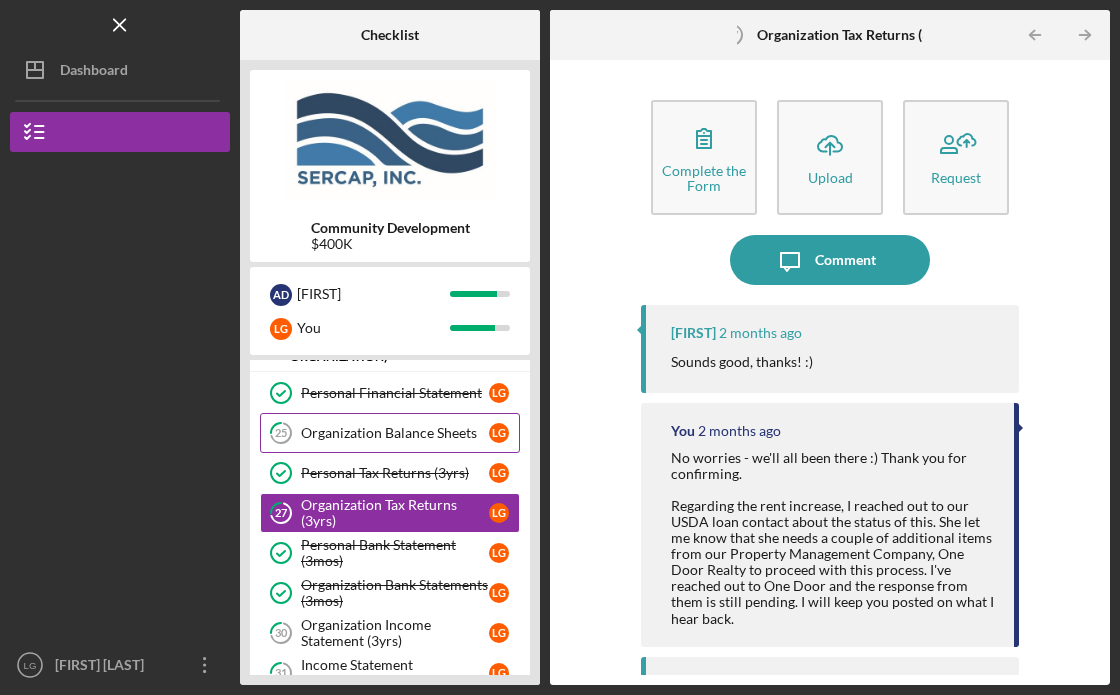 click on "25 Organization Balance Sheets L G" at bounding box center [390, 433] 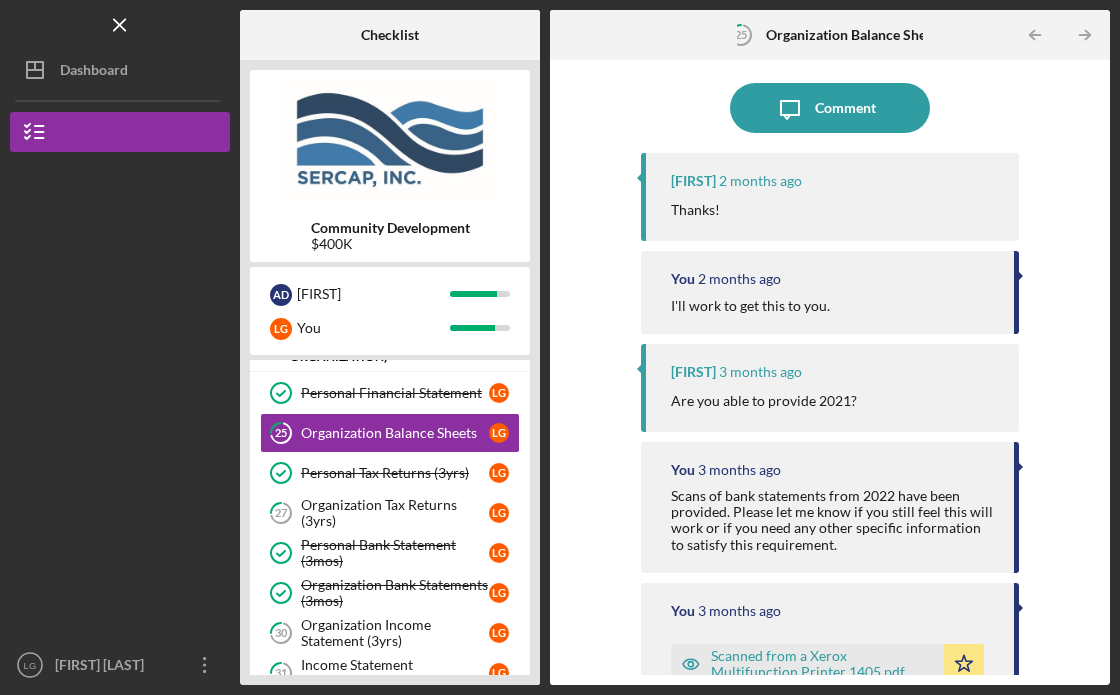scroll, scrollTop: 200, scrollLeft: 0, axis: vertical 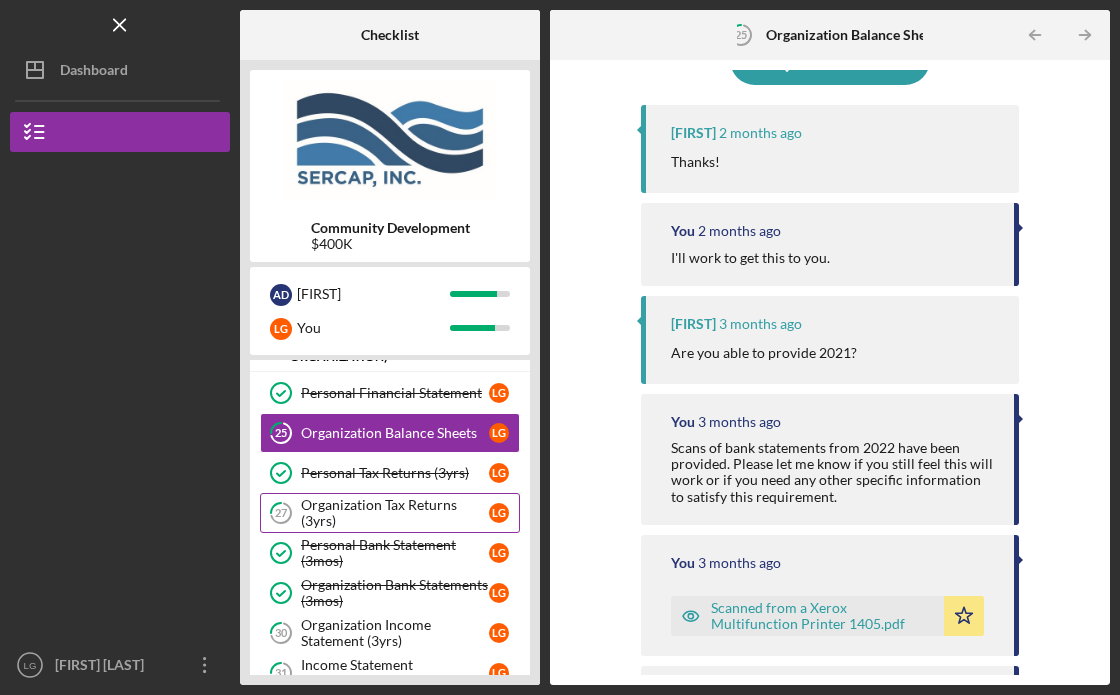 click on "Organization Tax Returns (3yrs)" at bounding box center (395, 513) 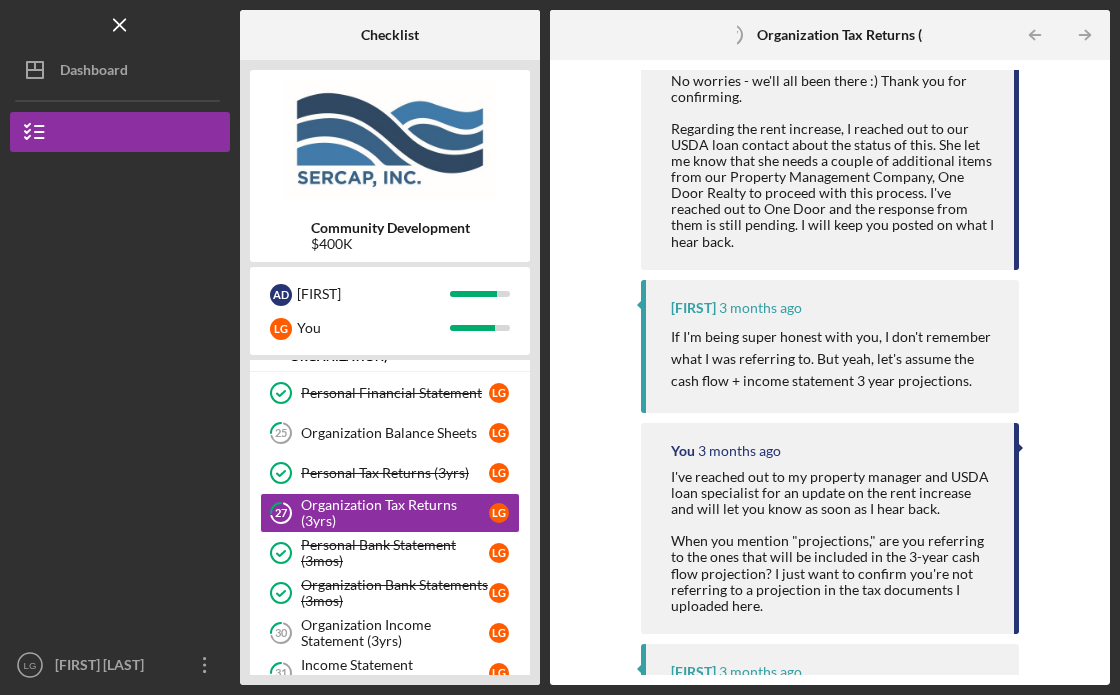 scroll, scrollTop: 400, scrollLeft: 0, axis: vertical 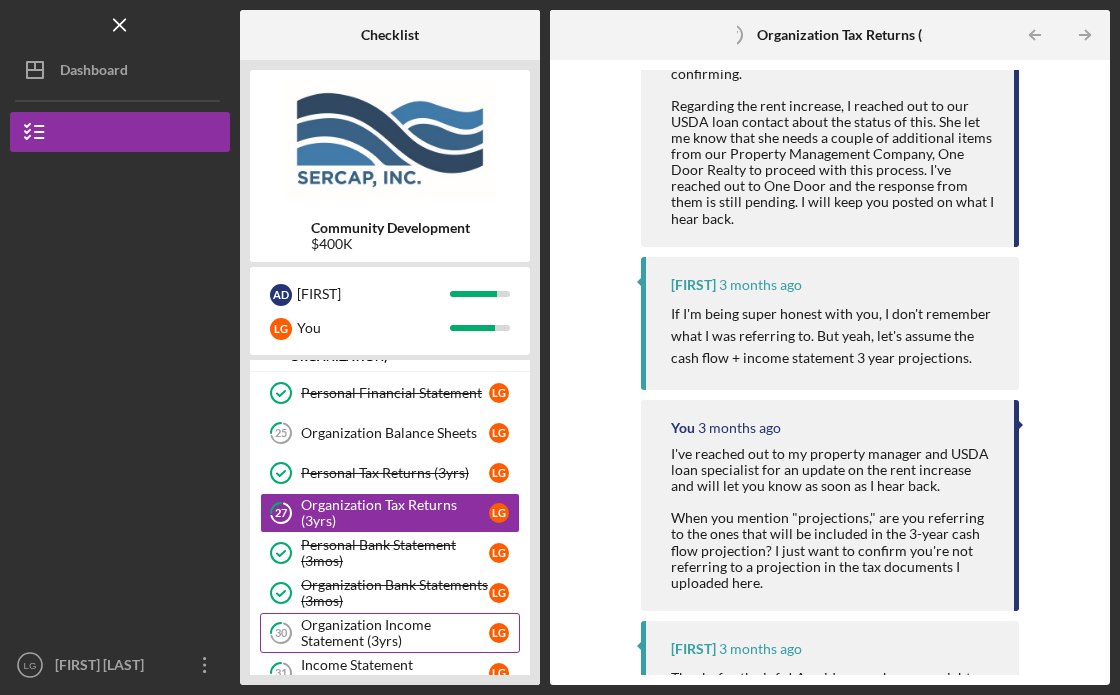 click on "Organization Income Statement (3yrs)" at bounding box center [395, 633] 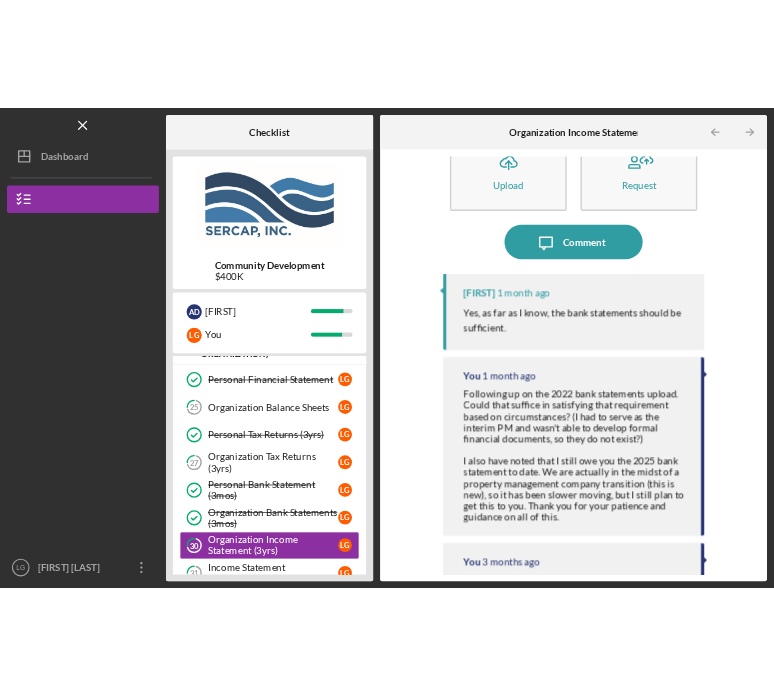 scroll, scrollTop: 100, scrollLeft: 0, axis: vertical 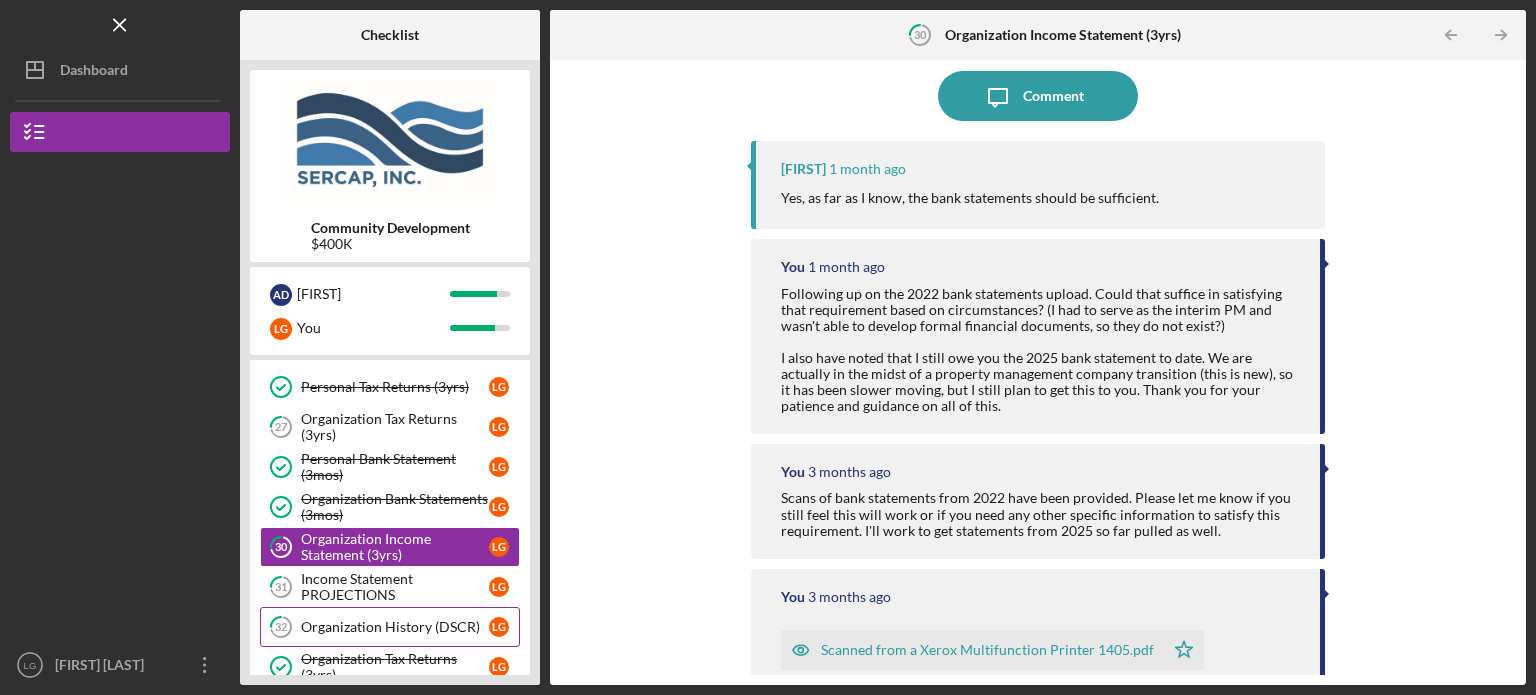 click on "32 Organization History (DSCR) L G" at bounding box center [390, 627] 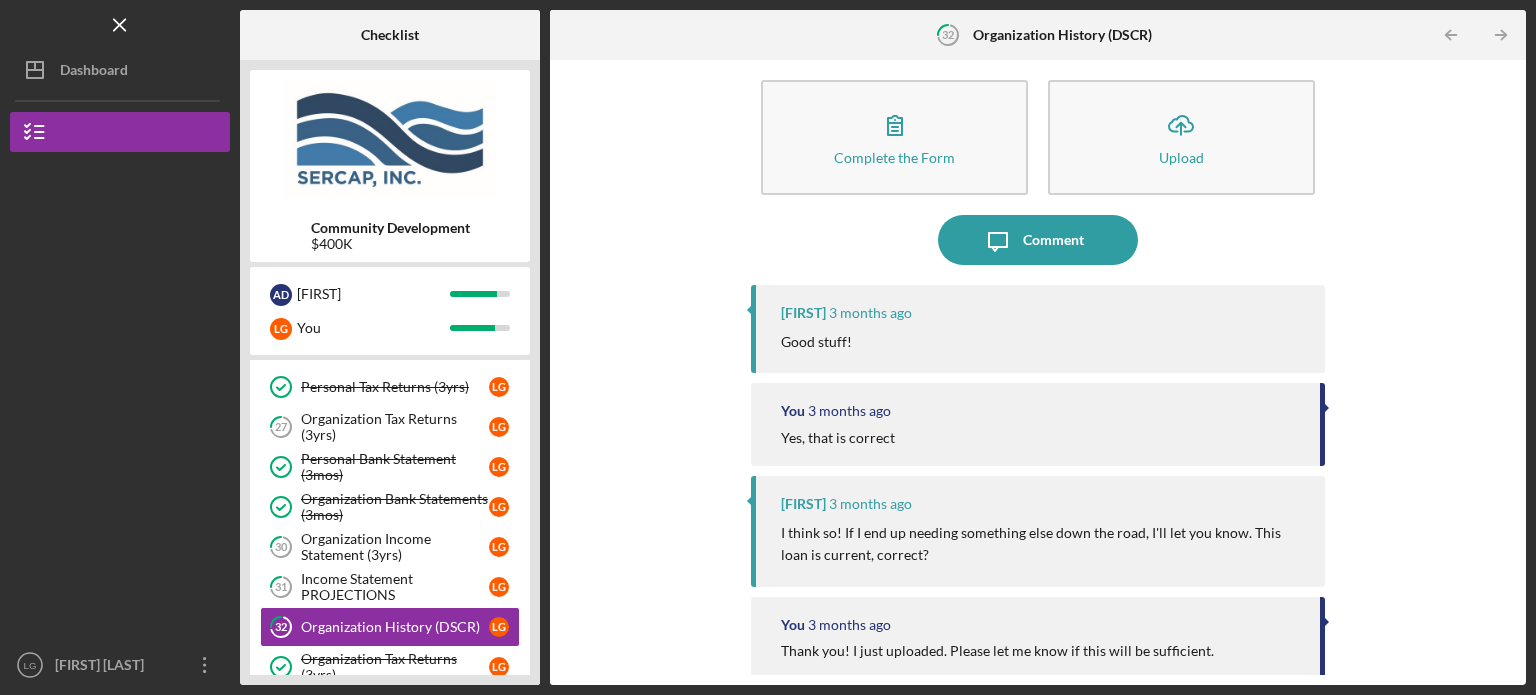 scroll, scrollTop: 0, scrollLeft: 0, axis: both 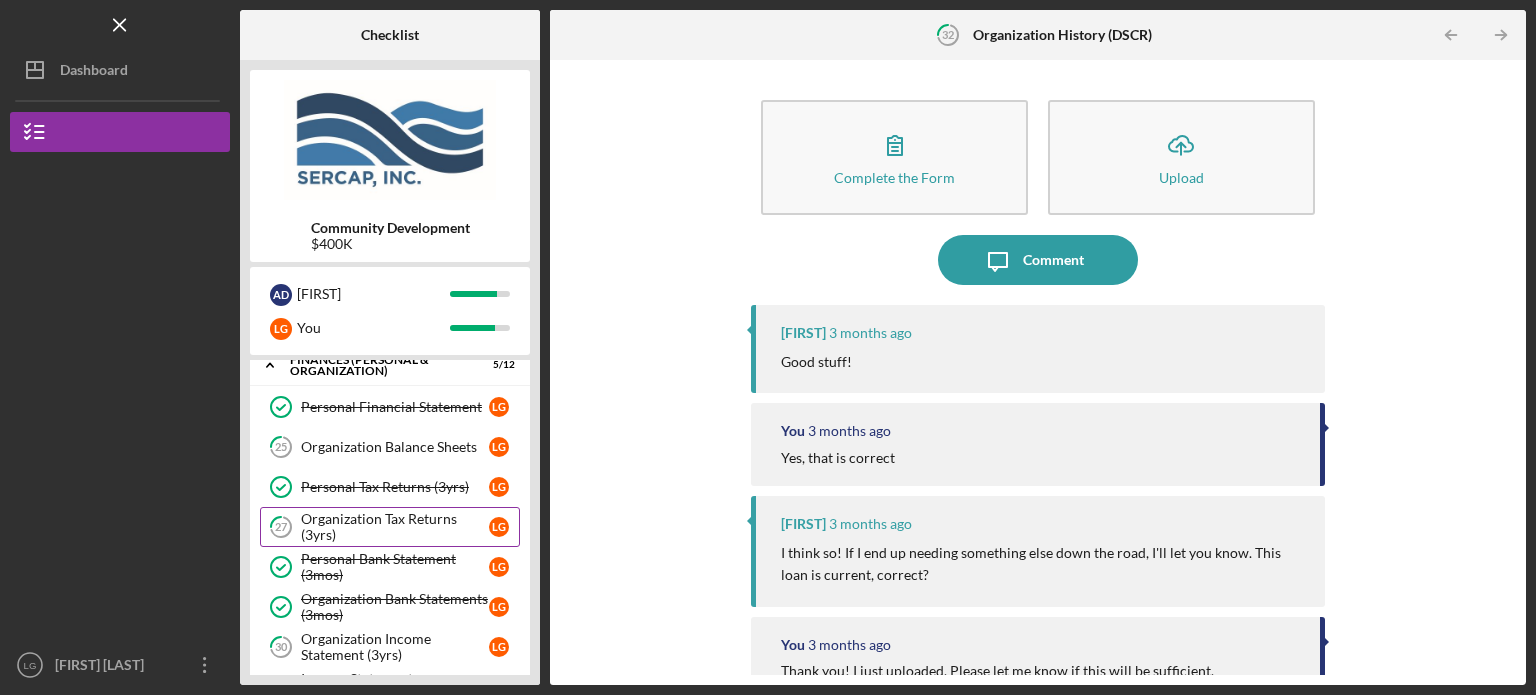 click on "Organization Tax Returns (3yrs)" at bounding box center (395, 527) 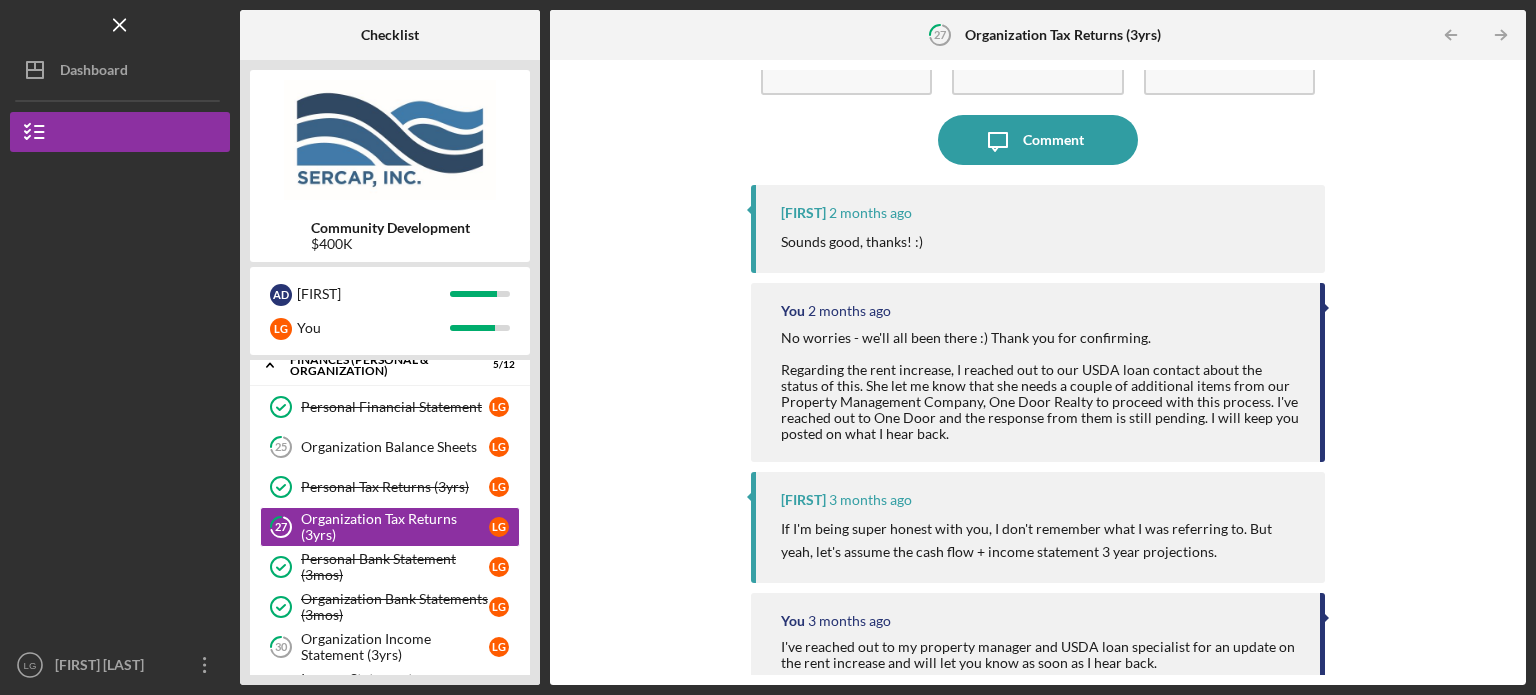 scroll, scrollTop: 100, scrollLeft: 0, axis: vertical 